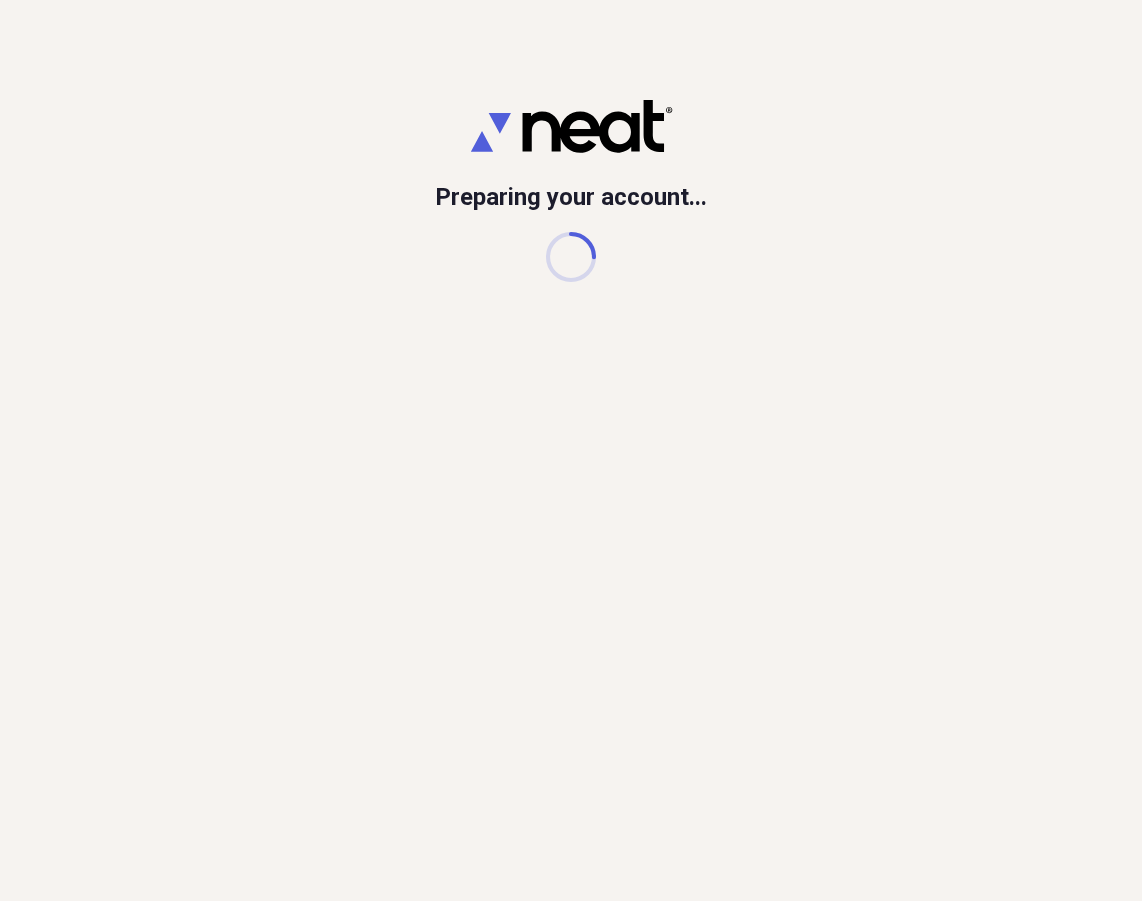 scroll, scrollTop: 0, scrollLeft: 0, axis: both 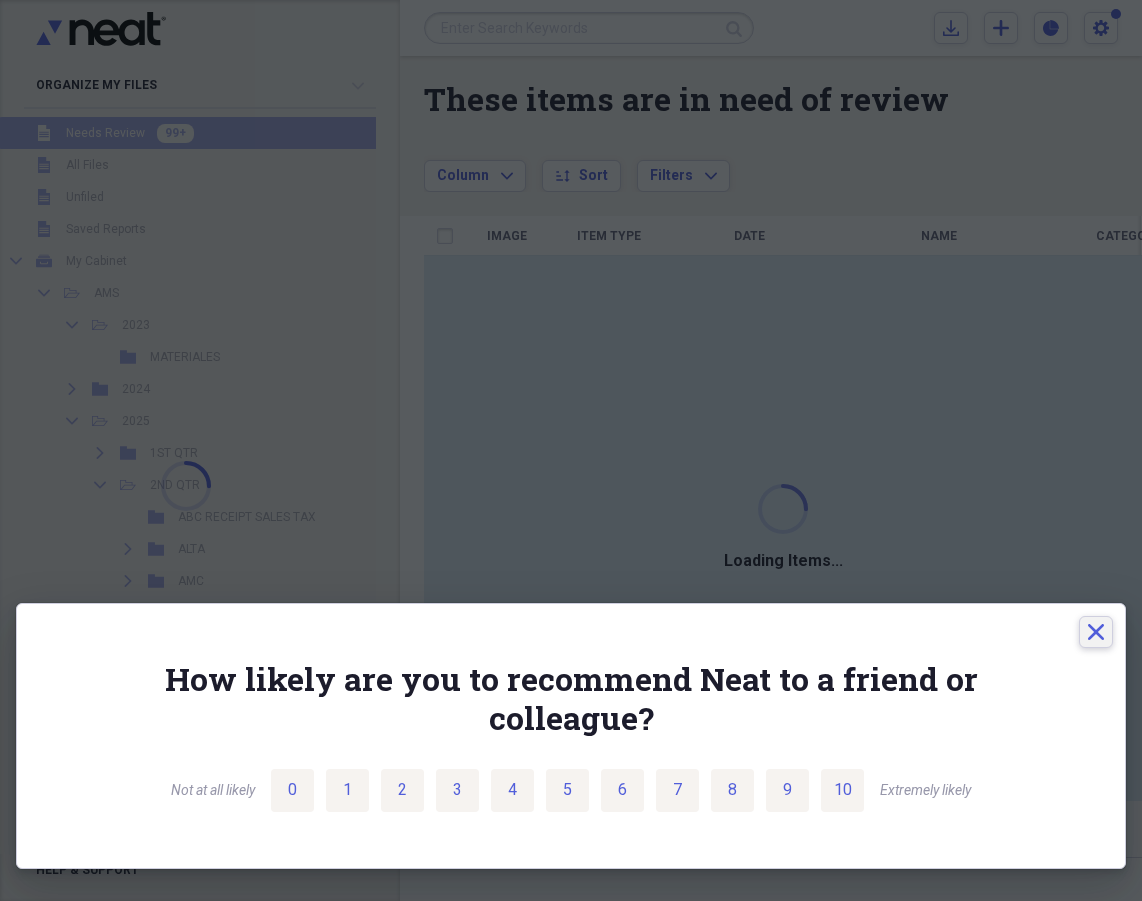 click on "Close" 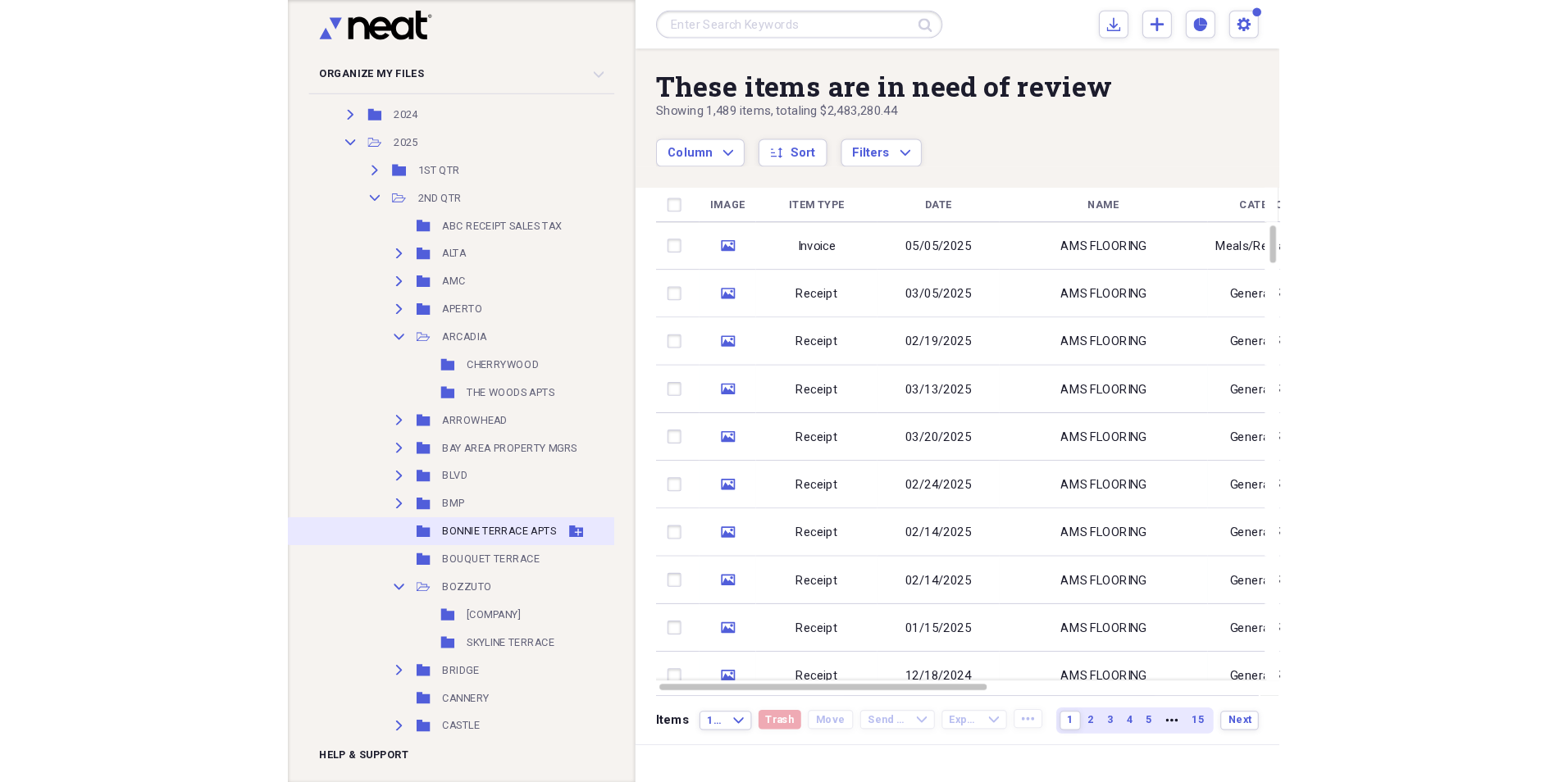 scroll, scrollTop: 246, scrollLeft: 0, axis: vertical 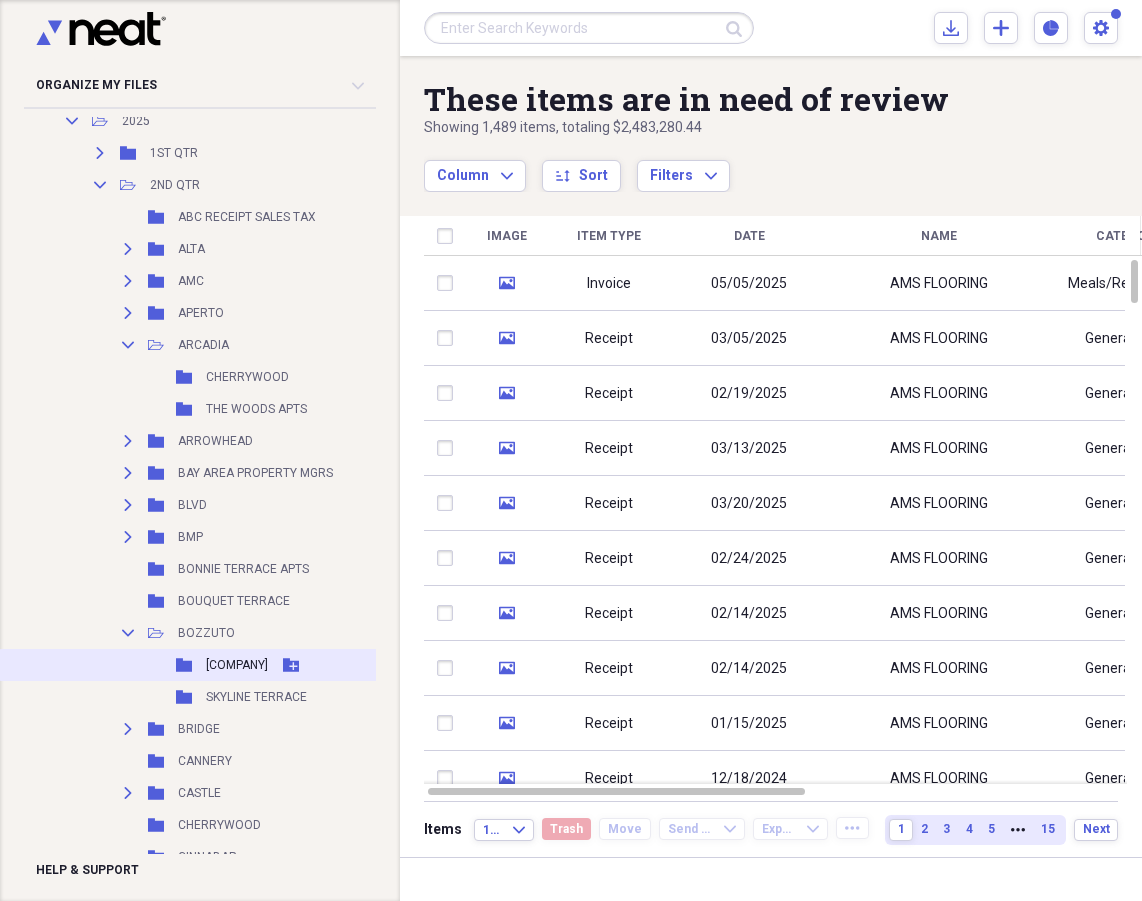click on "[COMPANY]" at bounding box center [237, 665] 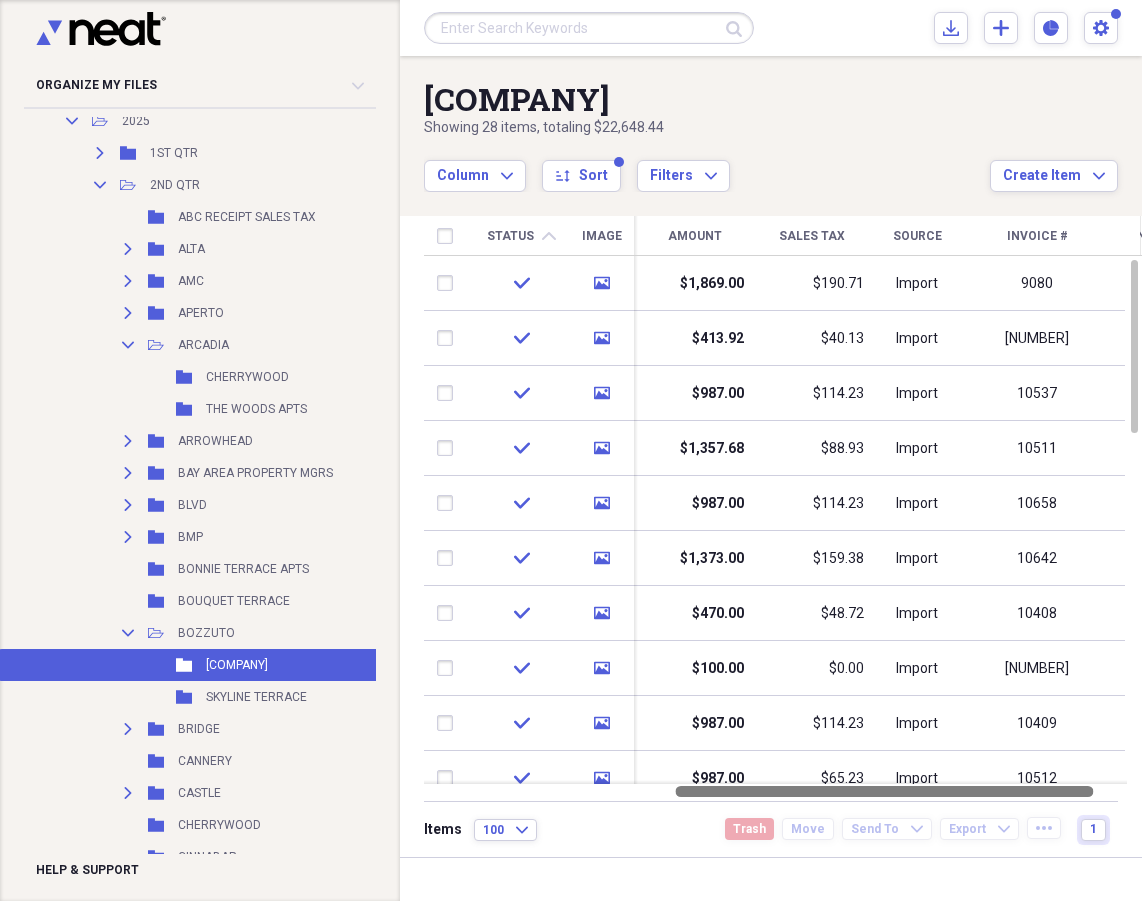 drag, startPoint x: 806, startPoint y: 788, endPoint x: 1053, endPoint y: 793, distance: 247.0506 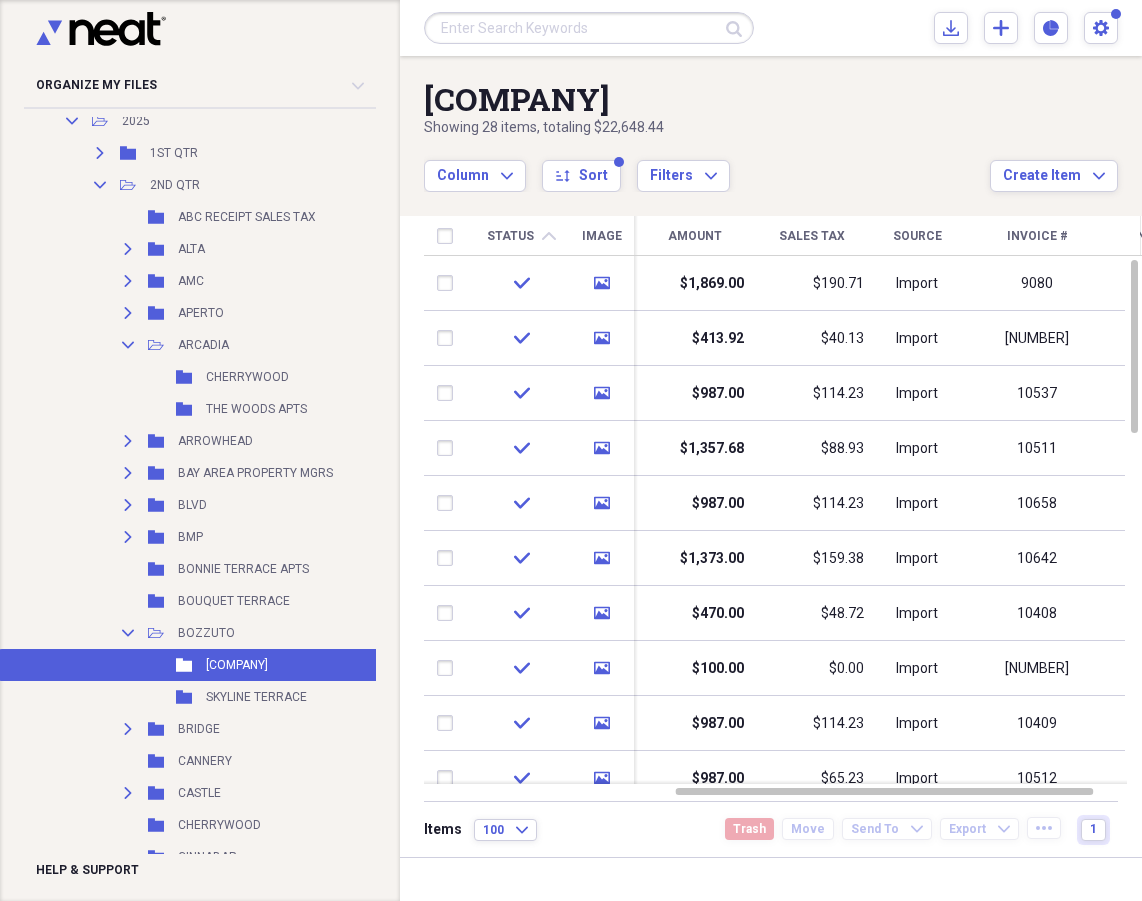 click on "Invoice #" at bounding box center (1037, 236) 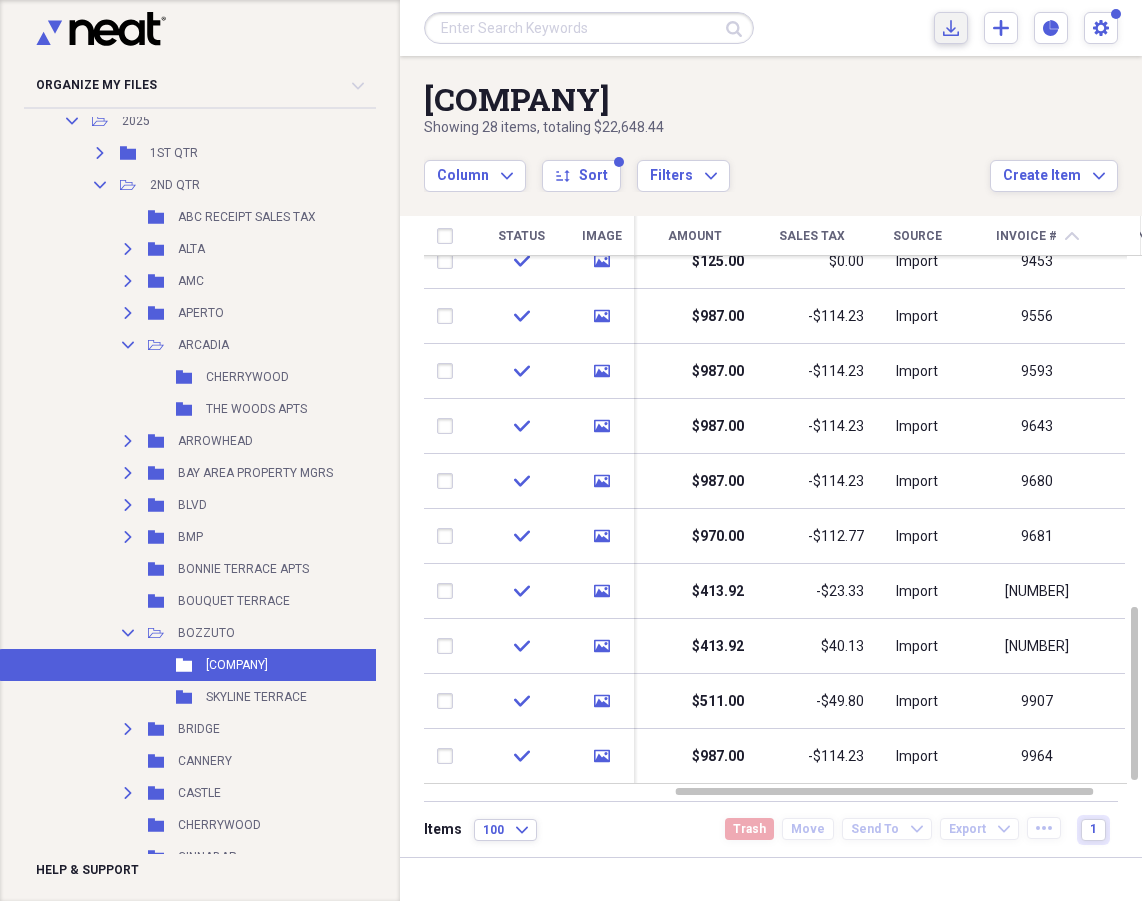 click on "Import" 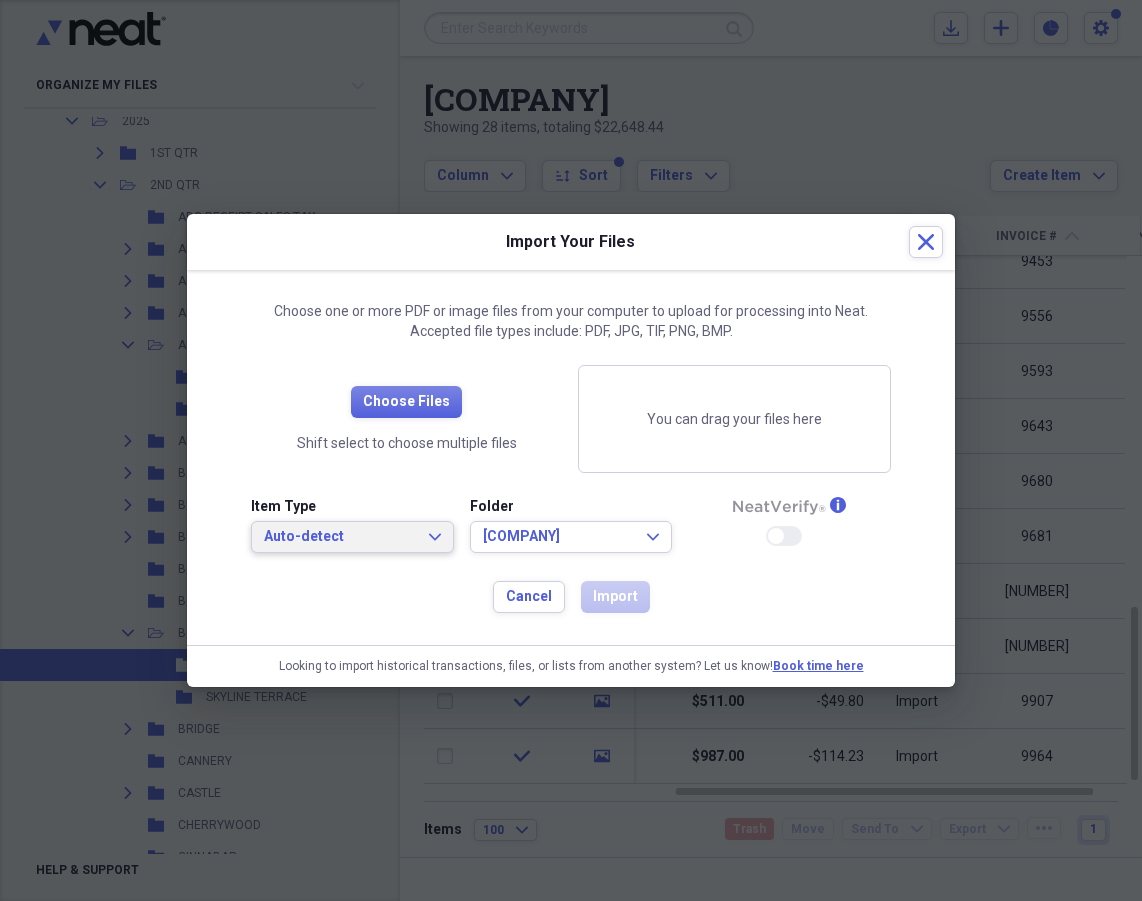 click on "Expand" 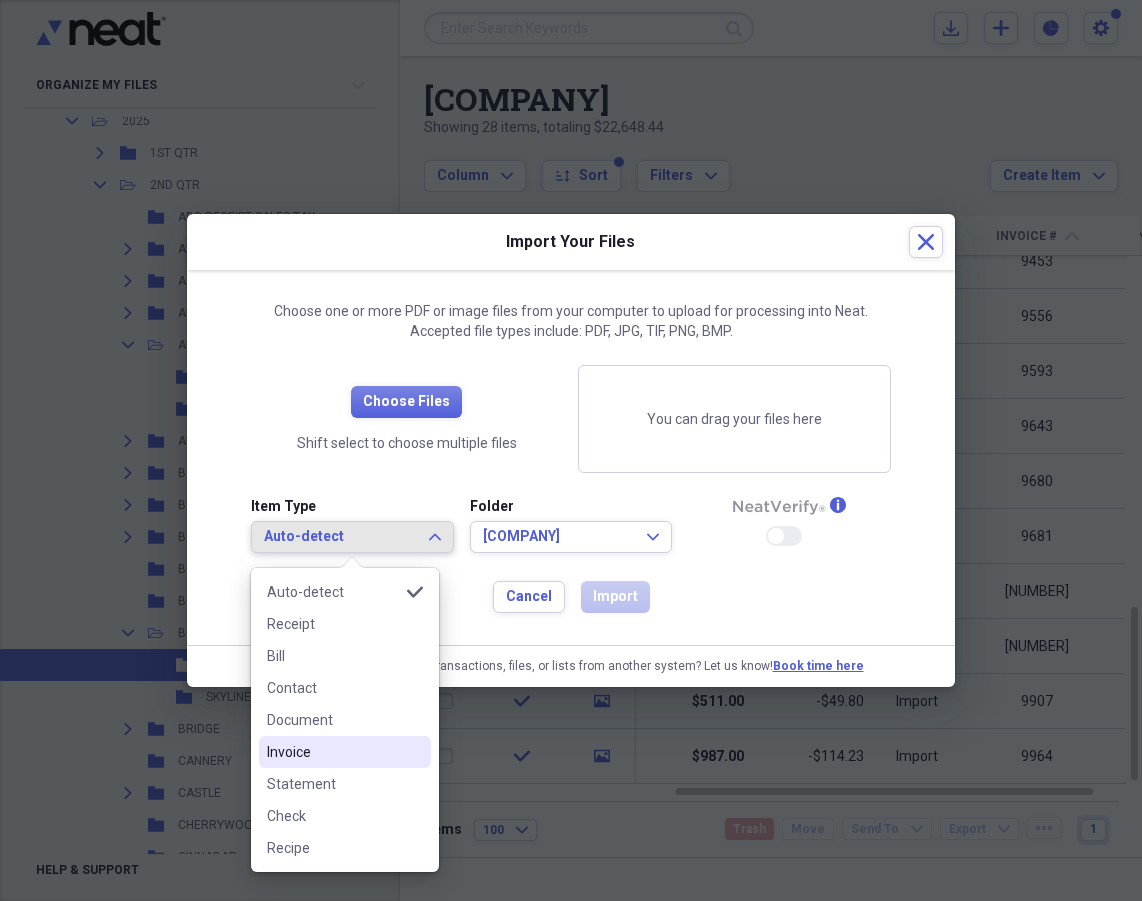 click on "Invoice" at bounding box center [333, 752] 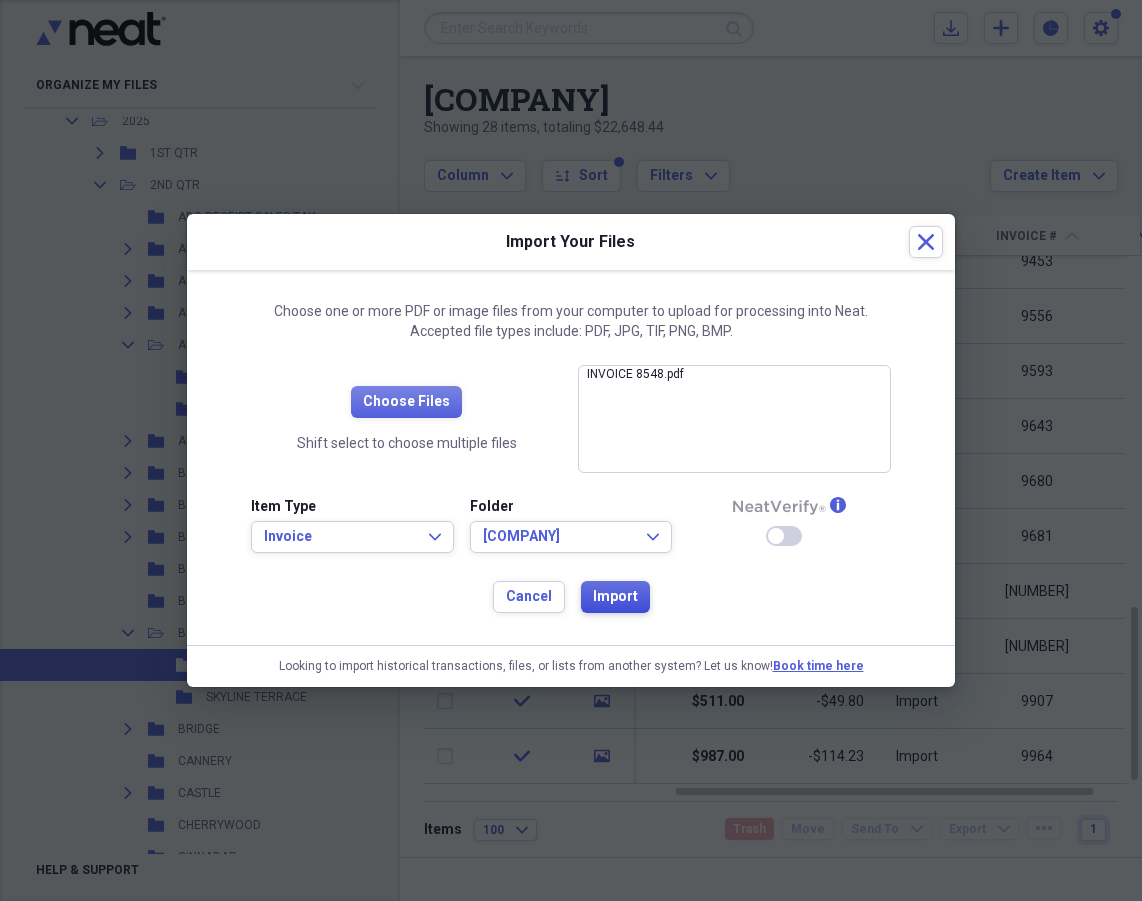 click on "Import" at bounding box center (615, 597) 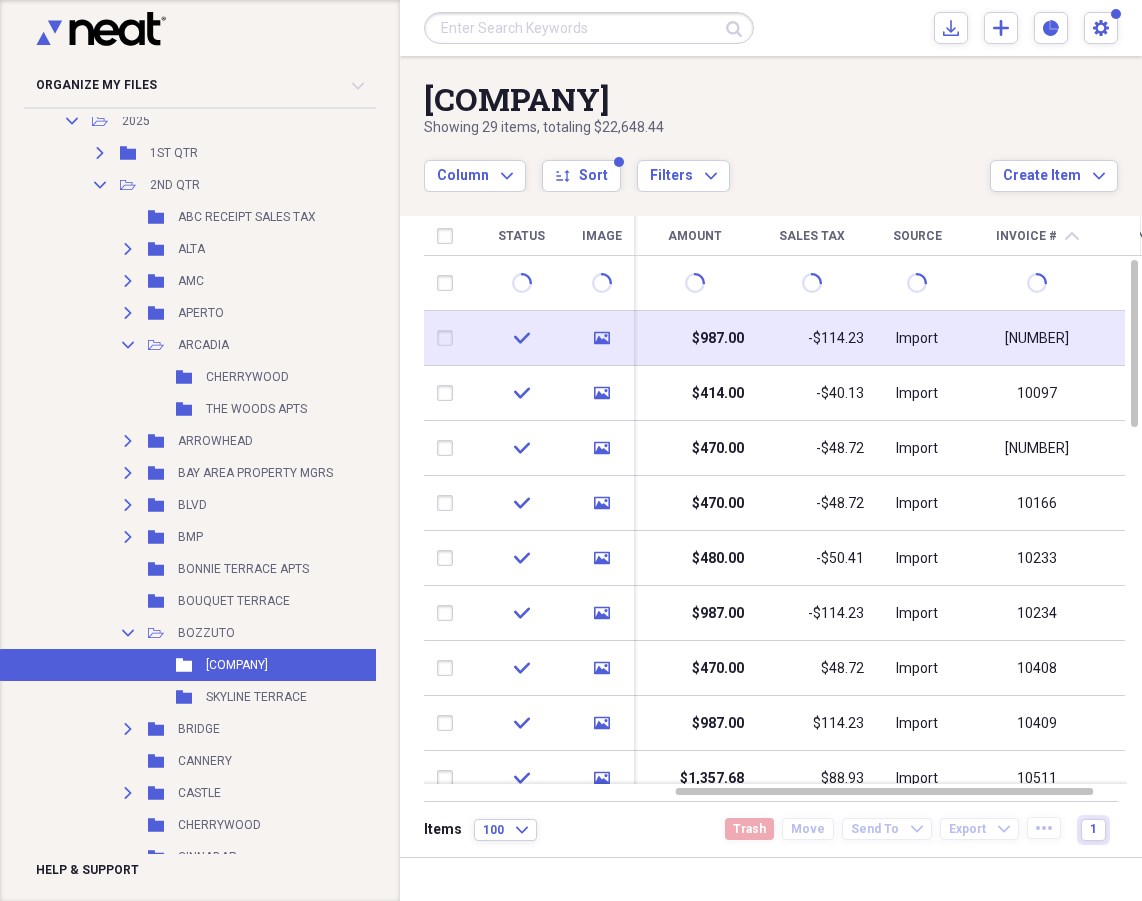click on "-$114.23" at bounding box center [812, 338] 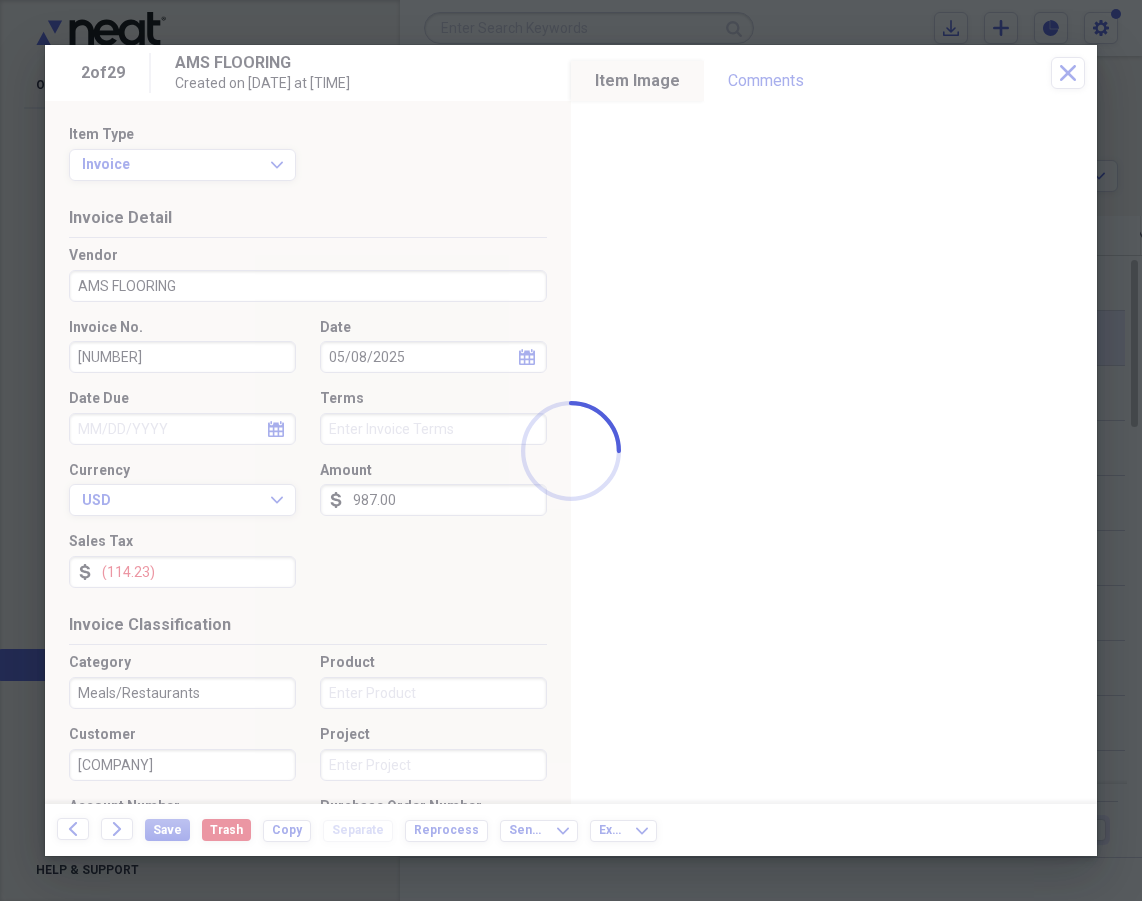 click at bounding box center (571, 450) 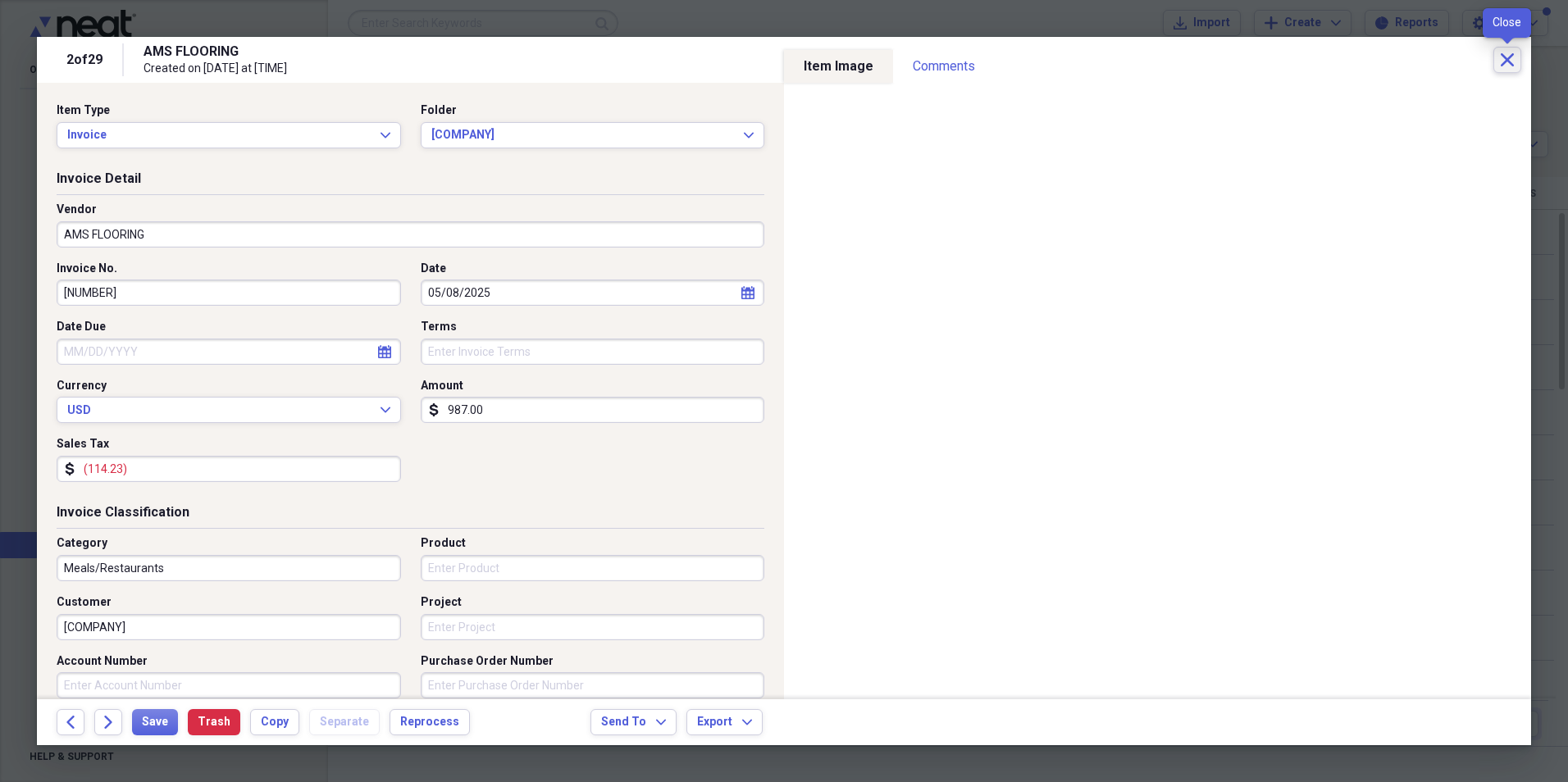 click 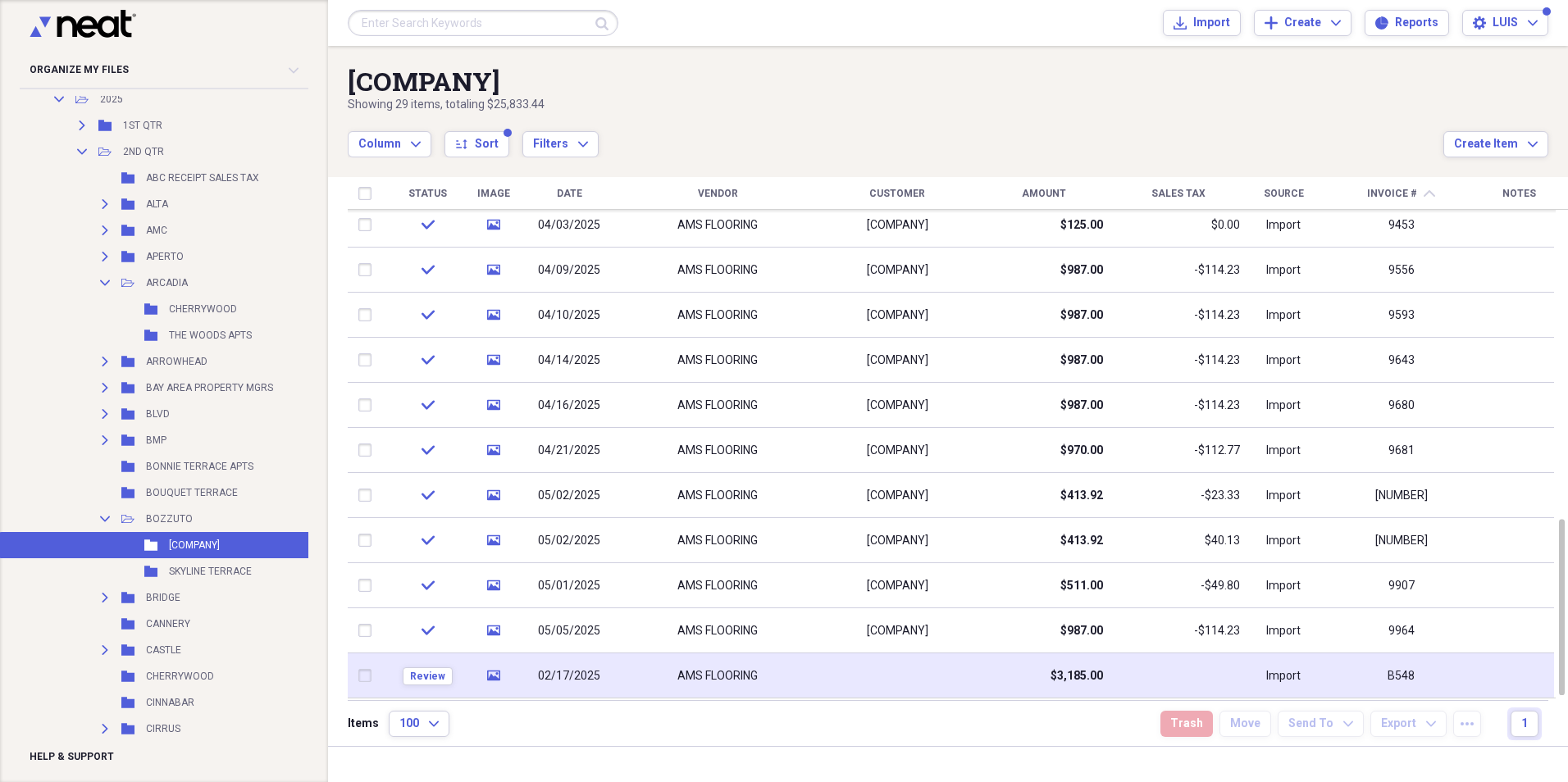 click on "AMS FLOORING" at bounding box center (718, 676) 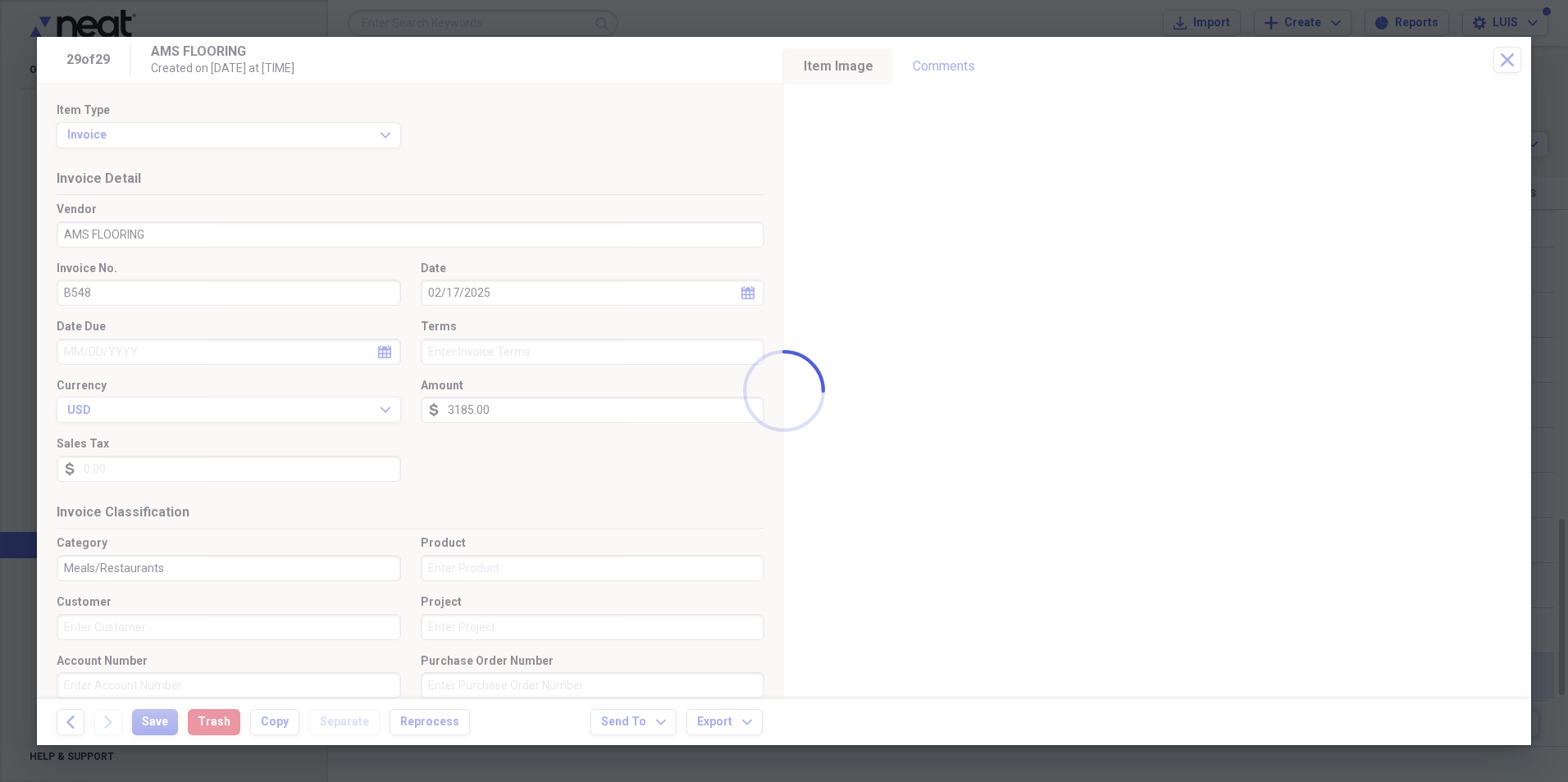 click on "Organize My Files 99+ Collapse Unfiled Needs Review 99+ Unfiled All Files Unfiled Unfiled Unfiled Saved Reports Collapse My Cabinet My Cabinet Add Folder Collapse Open Folder AMS Add Folder Collapse Open Folder 2023 Add Folder Folder MATERIALES Add Folder Expand Folder 2024 Add Folder Collapse Open Folder 2025 Add Folder Expand Folder 1ST QTR Add Folder Collapse Open Folder 2ND QTR Add Folder Folder ABC RECEIPT SALES TAX Add Folder Expand Folder ALTA Add Folder Expand Folder AMC Add Folder Expand Folder APERTO Add Folder Collapse Open Folder ARCADIA Add Folder Folder CHERRYWOOD Add Folder Folder THE WOODS APTS Add Folder Expand Folder ARROWHEAD Add Folder Expand Folder BAY AREA PROPERTY MGRS Add Folder Expand Folder BLVD Add Folder Expand Folder BMP Add Folder Folder BONNIE TERRACE APTS Add Folder Folder BOUQUET TERRACE Add Folder Collapse Open Folder BOZZUTO Add Folder Folder CENTERRA Add Folder Folder SKYLINE TERRACE Add Folder Expand Folder BRIDGE Add Folder Folder CANNERY Add Folder Expand Folder CASTLE 1" at bounding box center [784, 391] 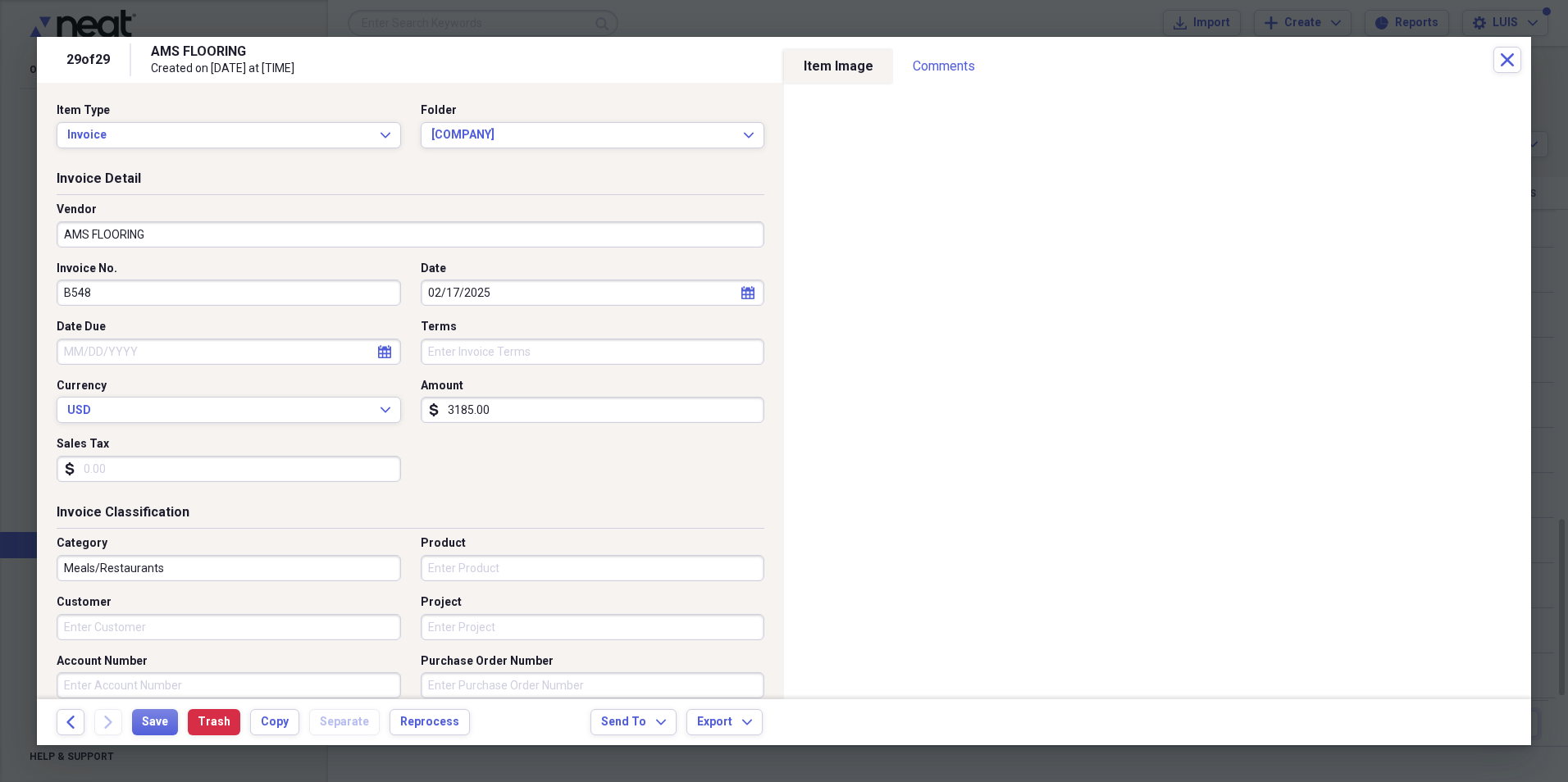drag, startPoint x: 68, startPoint y: 292, endPoint x: 54, endPoint y: 289, distance: 14.317821 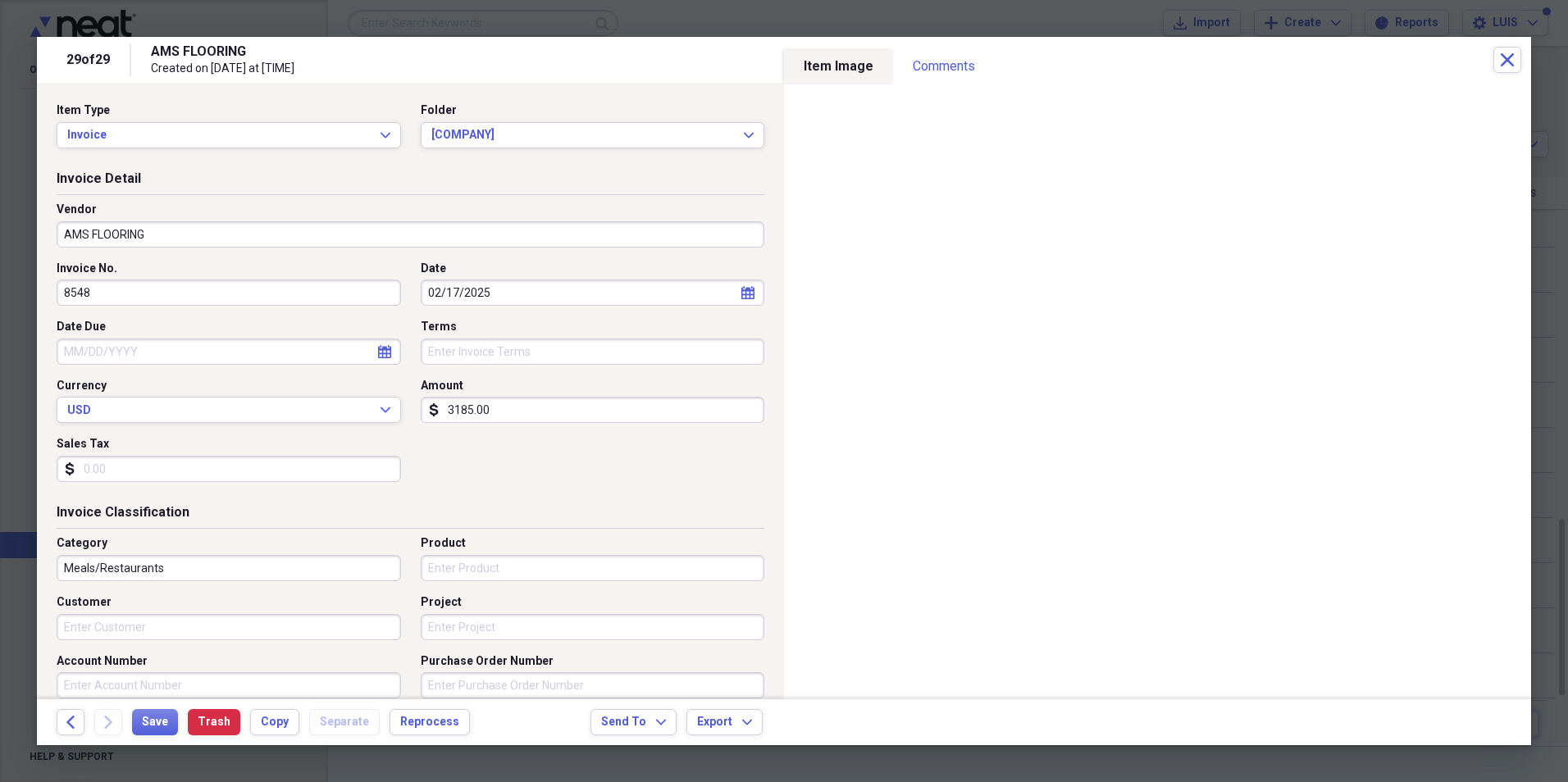 type on "8548" 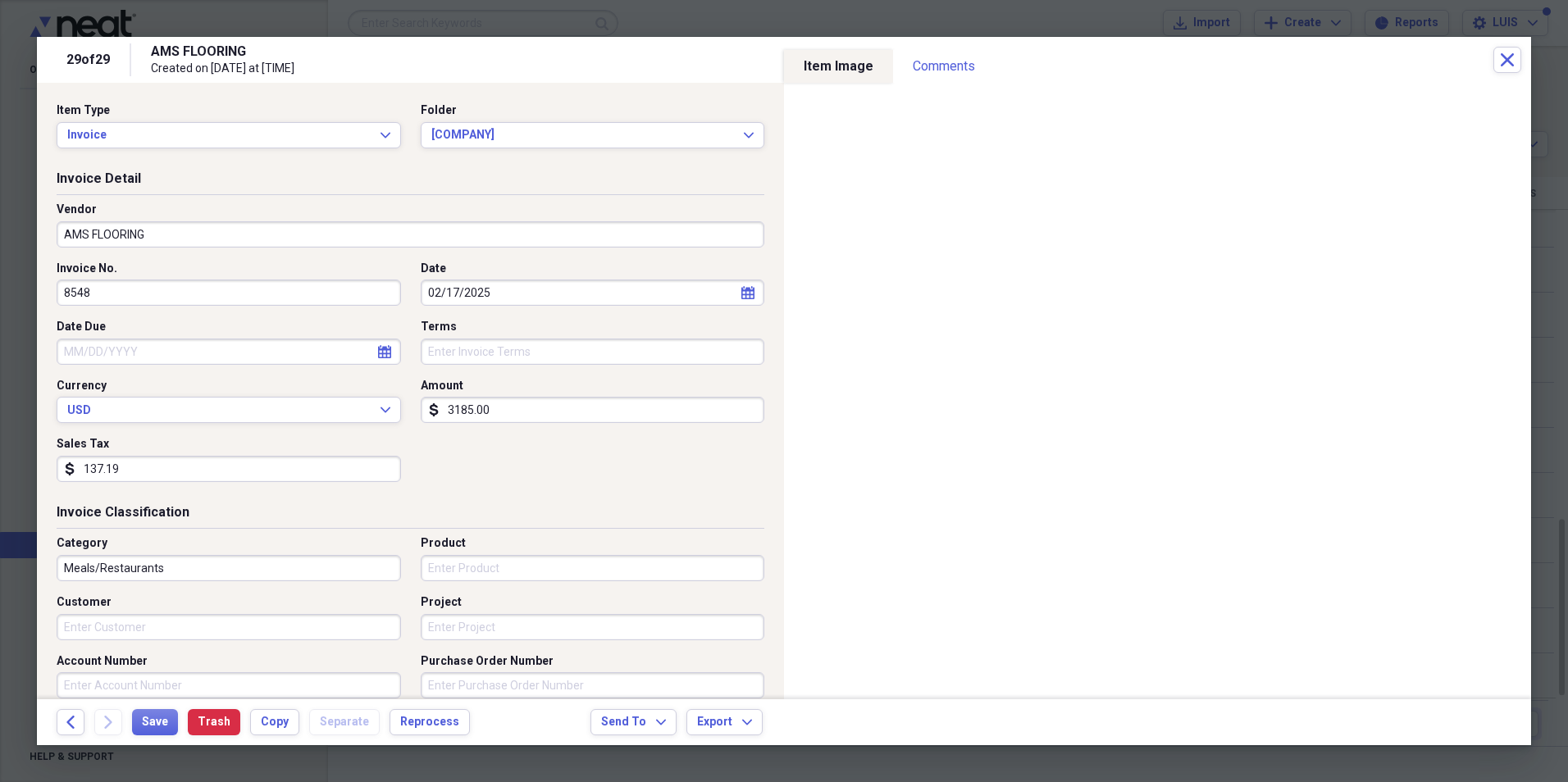 type on "137.19" 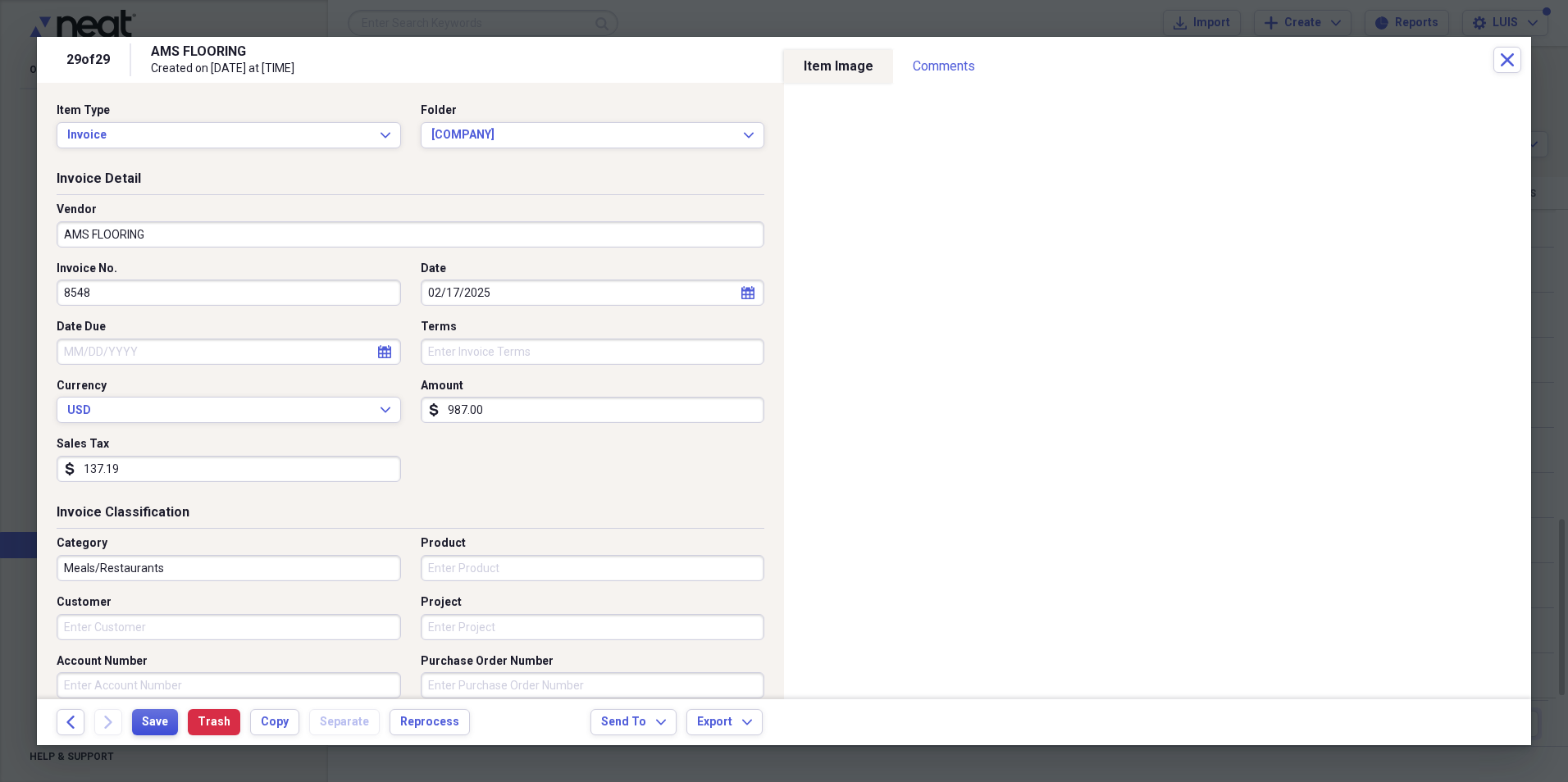 type on "987.00" 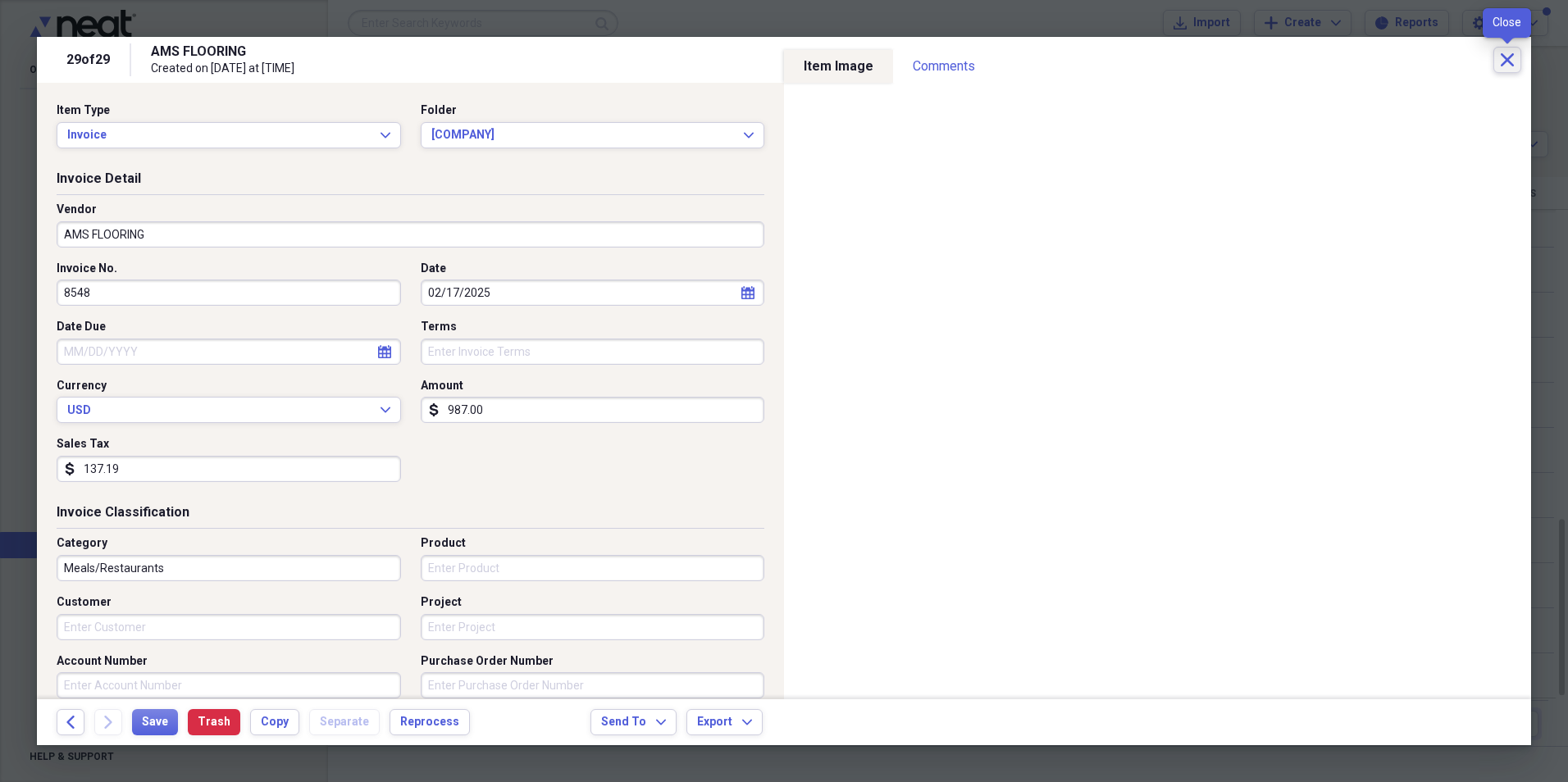 click on "Close" 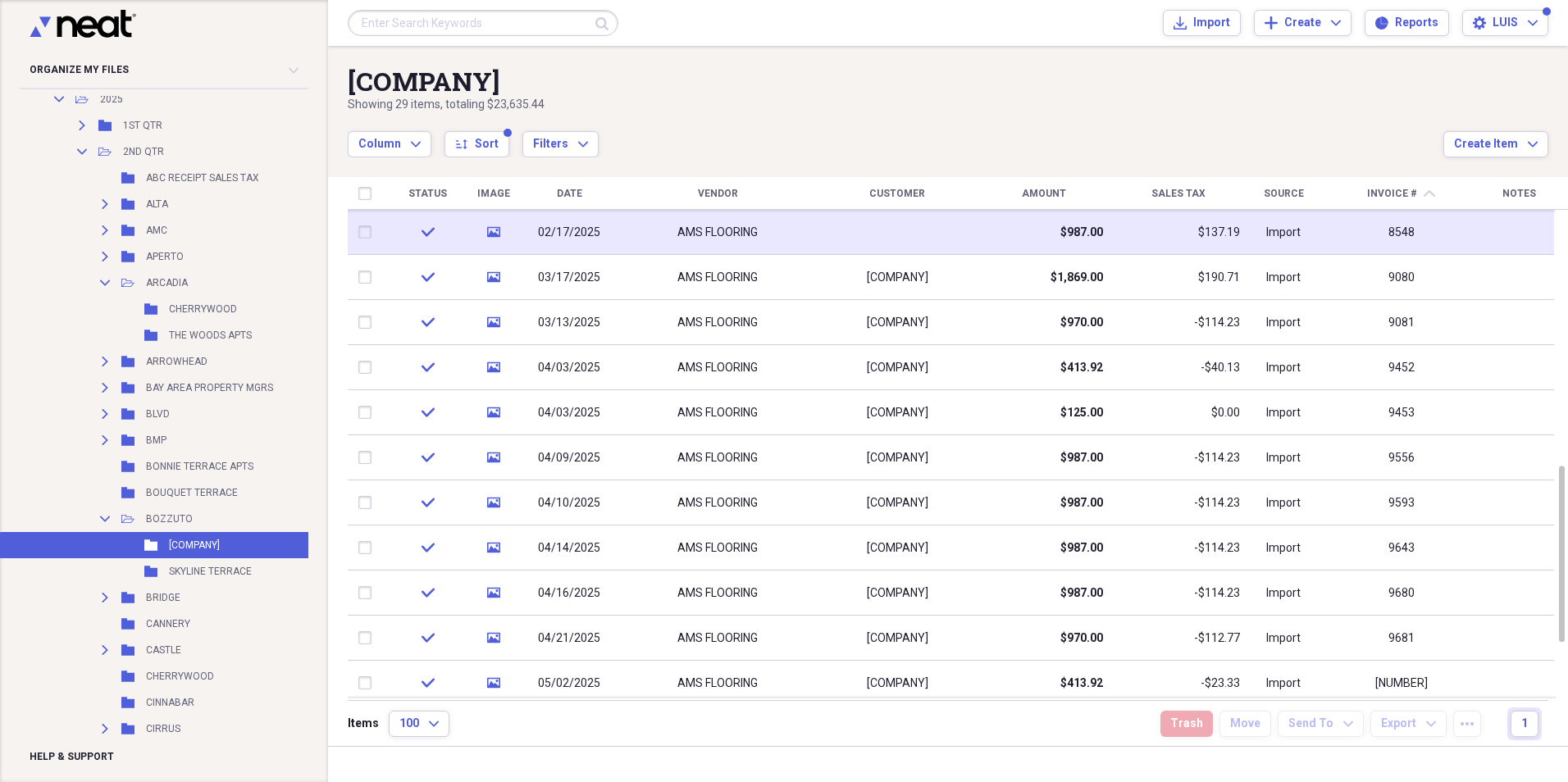 click at bounding box center (897, 232) 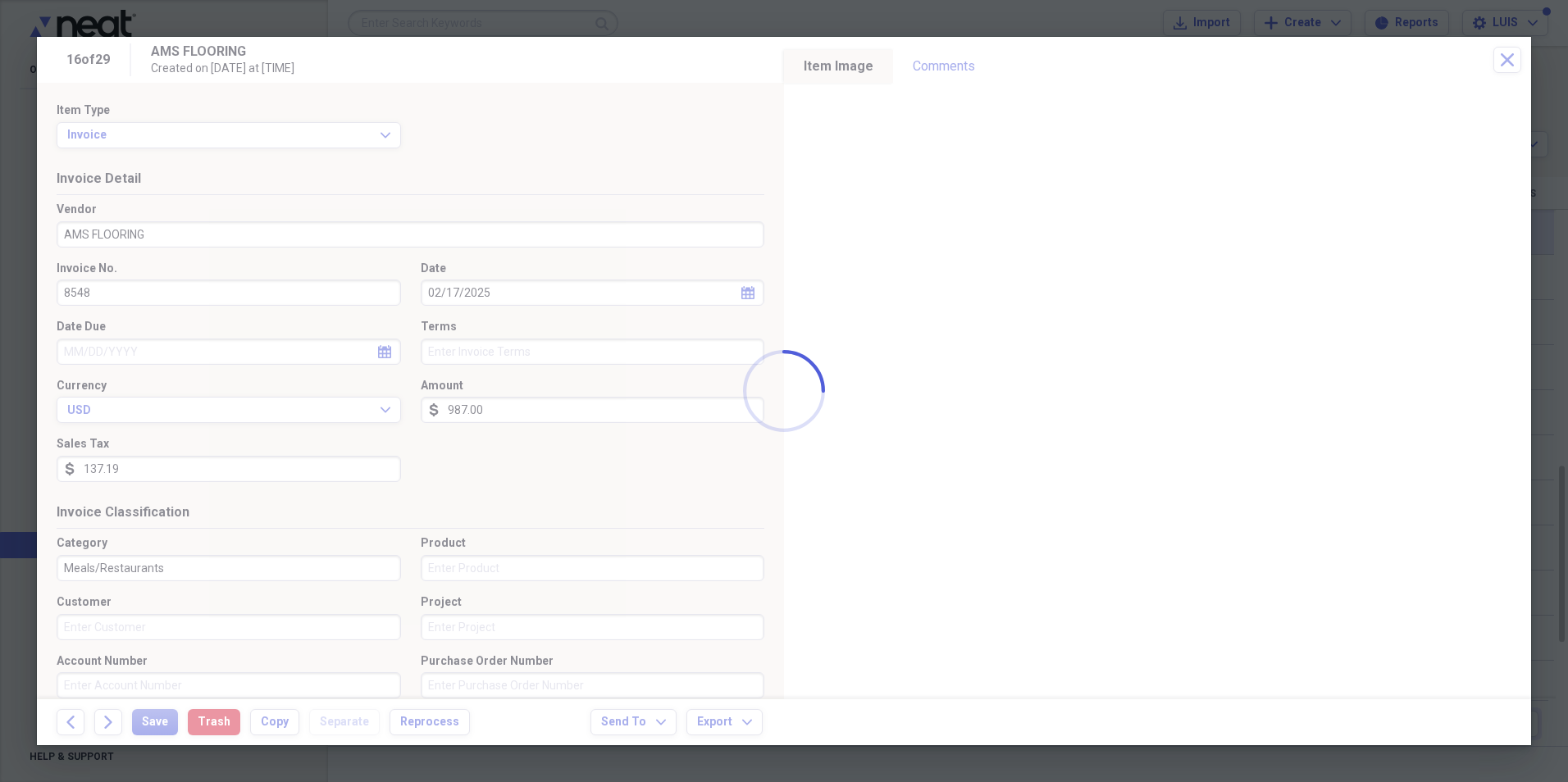 click on "Organize My Files 99+ Collapse Unfiled Needs Review 99+ Unfiled All Files Unfiled Unfiled Unfiled Saved Reports Collapse My Cabinet My Cabinet Add Folder Collapse Open Folder AMS Add Folder Collapse Open Folder 2023 Add Folder Folder MATERIALES Add Folder Expand Folder 2024 Add Folder Collapse Open Folder 2025 Add Folder Expand Folder 1ST QTR Add Folder Collapse Open Folder 2ND QTR Add Folder Folder ABC RECEIPT SALES TAX Add Folder Expand Folder ALTA Add Folder Expand Folder AMC Add Folder Expand Folder APERTO Add Folder Collapse Open Folder ARCADIA Add Folder Folder CHERRYWOOD Add Folder Folder THE WOODS APTS Add Folder Expand Folder ARROWHEAD Add Folder Expand Folder BAY AREA PROPERTY MGRS Add Folder Expand Folder BLVD Add Folder Expand Folder BMP Add Folder Folder BONNIE TERRACE APTS Add Folder Folder BOUQUET TERRACE Add Folder Collapse Open Folder BOZZUTO Add Folder Folder CENTERRA Add Folder Folder SKYLINE TERRACE Add Folder Expand Folder BRIDGE Add Folder Folder CANNERY Add Folder Expand Folder CASTLE 1" at bounding box center [784, 391] 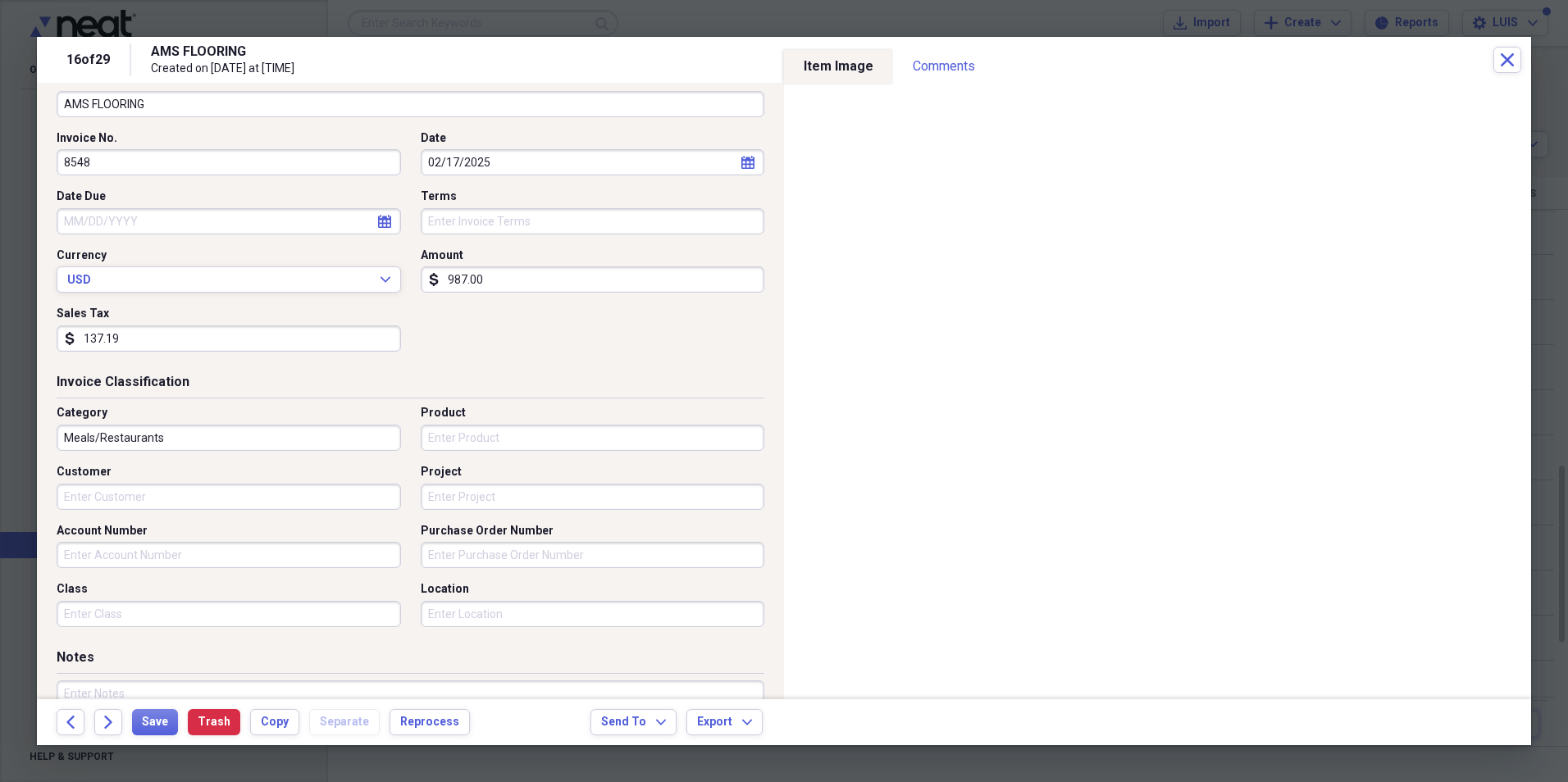scroll, scrollTop: 246, scrollLeft: 0, axis: vertical 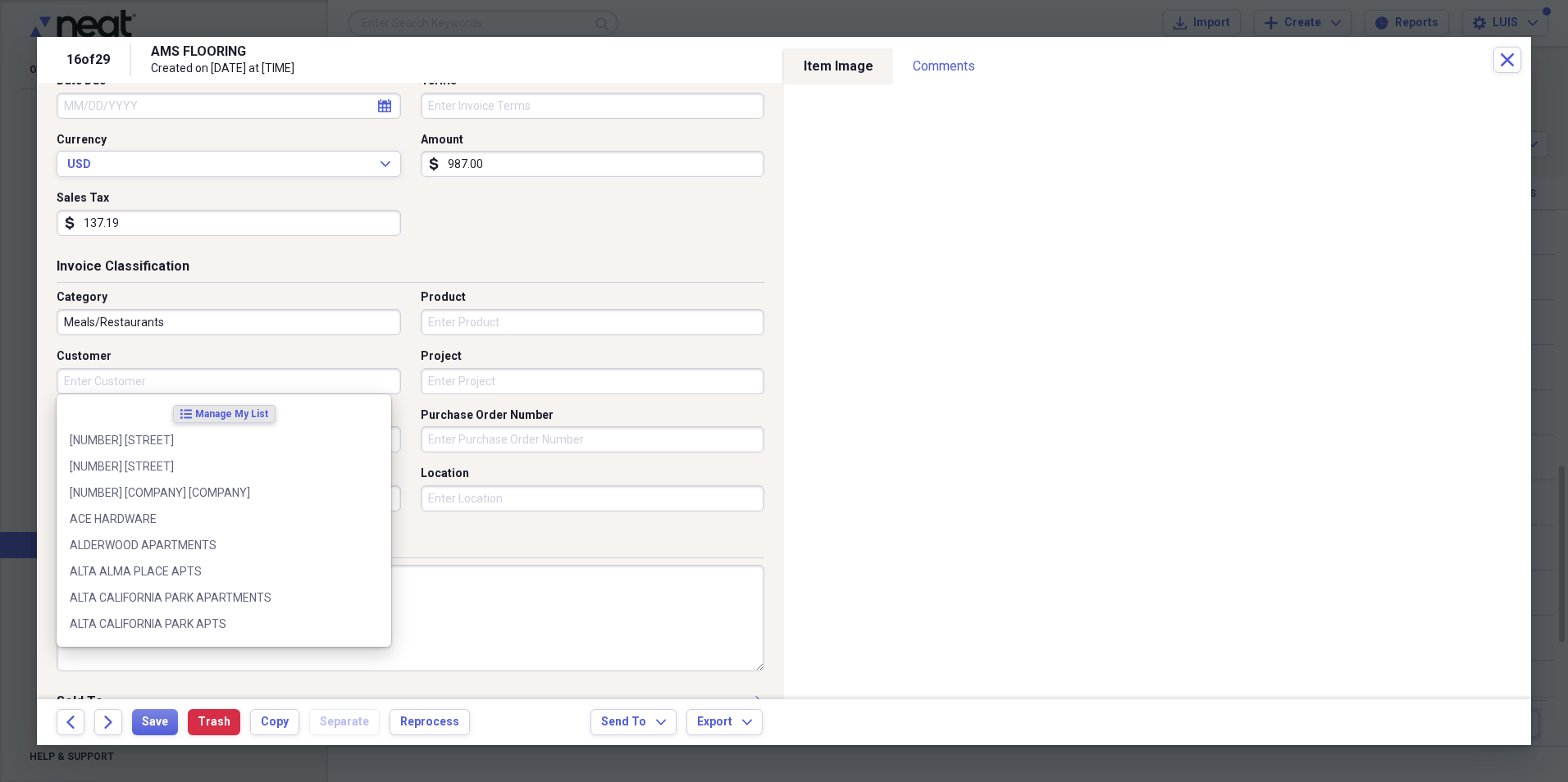 click on "Customer" at bounding box center [229, 381] 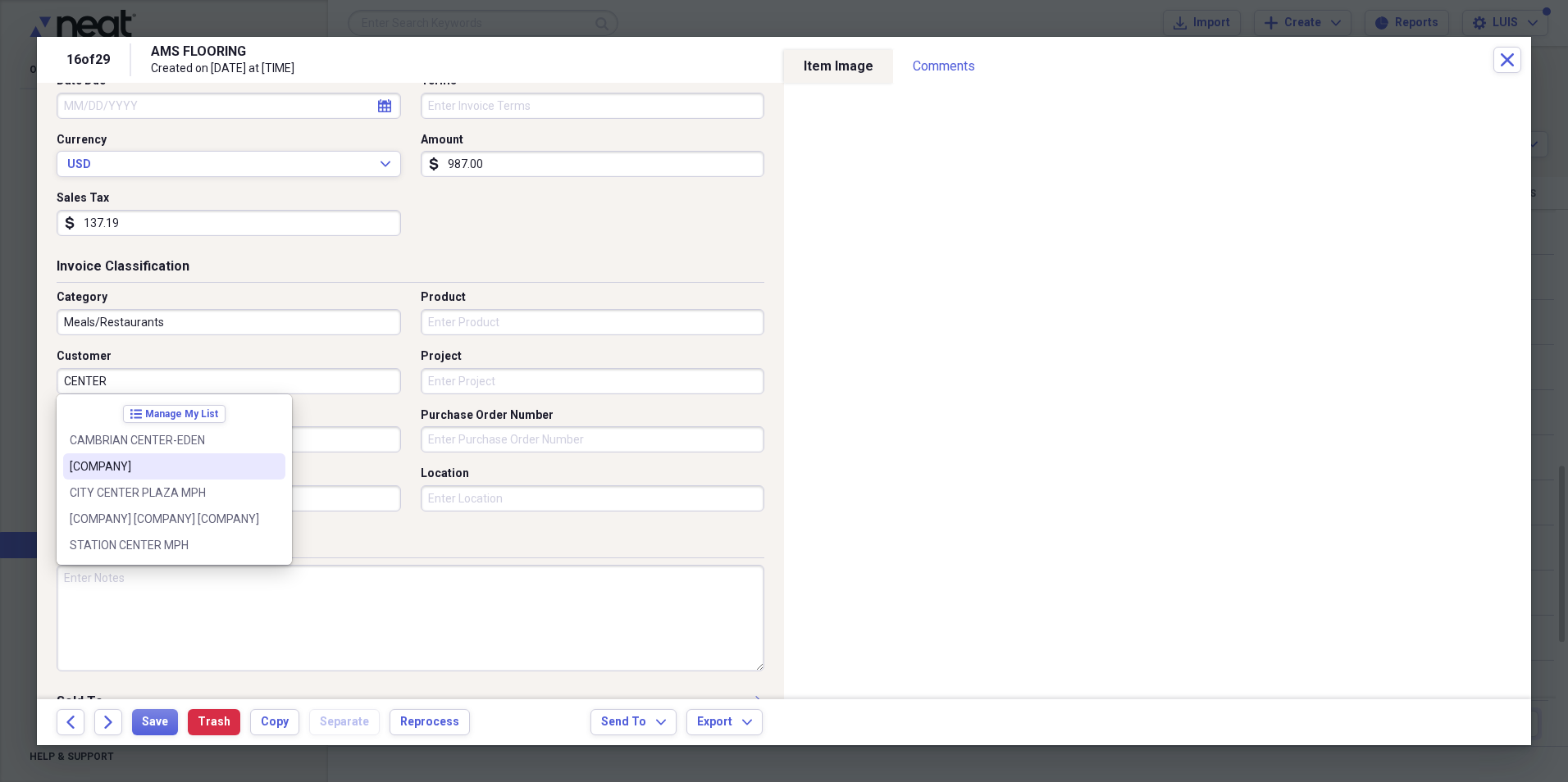 click on "[COMPANY]" at bounding box center [164, 466] 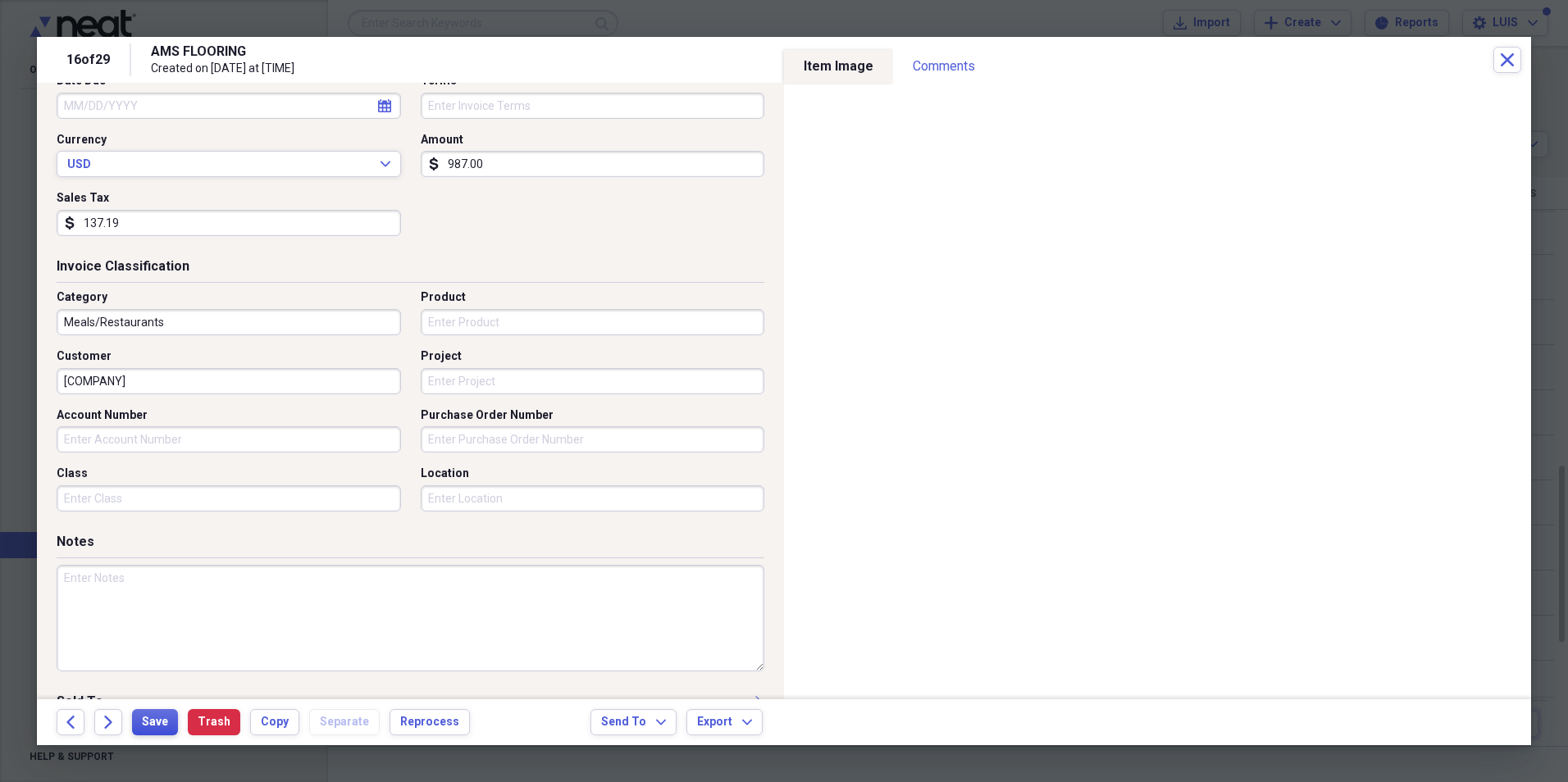 click on "Save" at bounding box center (155, 722) 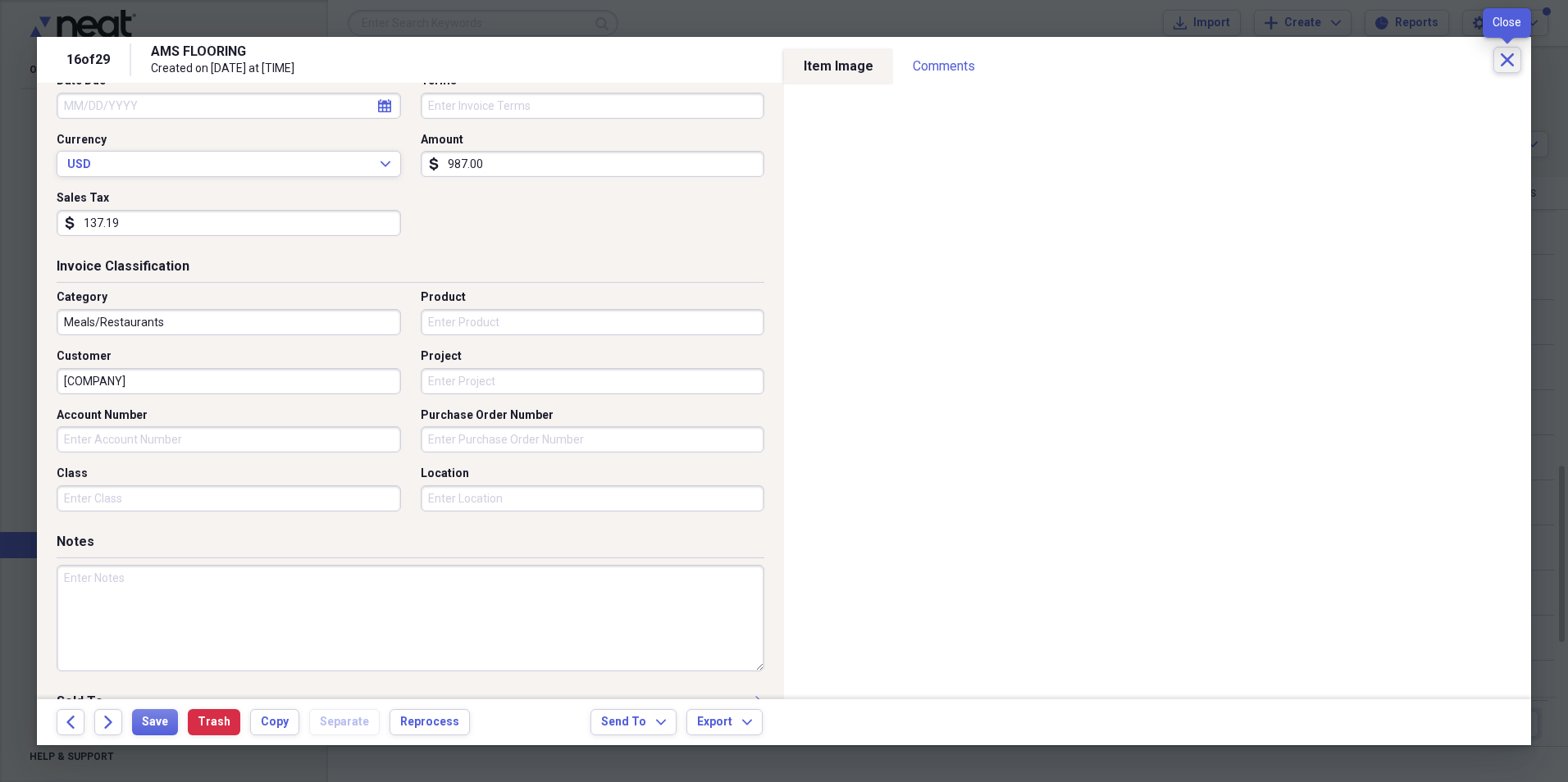 click on "Close" 